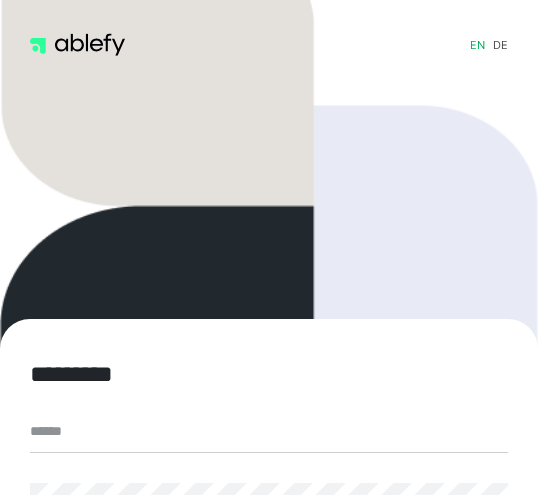scroll, scrollTop: 0, scrollLeft: 0, axis: both 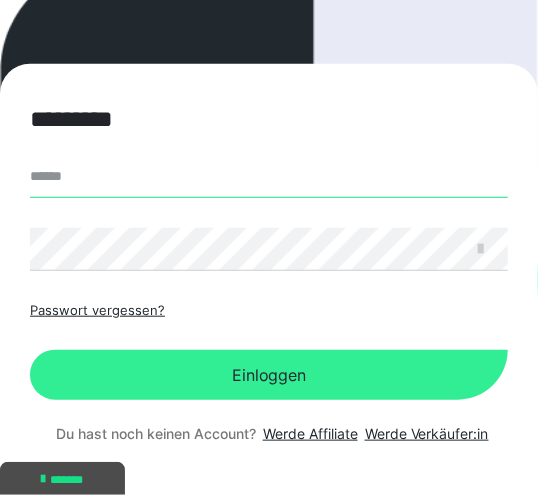 type on "**********" 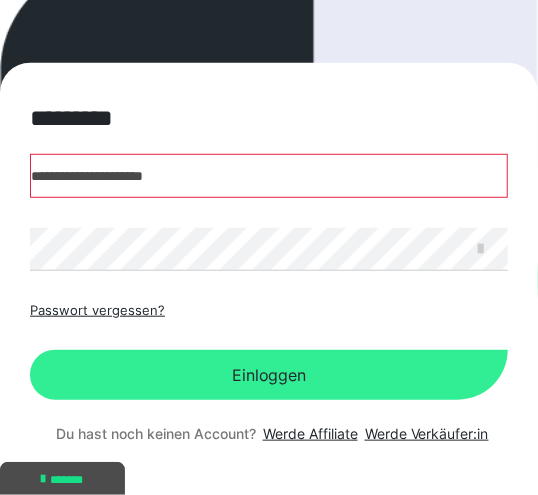 click on "Einloggen" at bounding box center [269, 375] 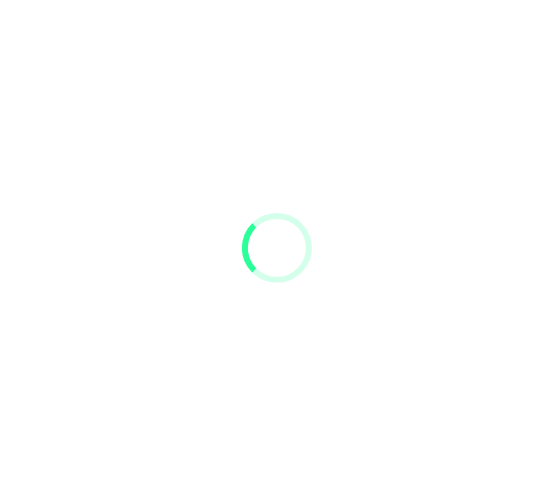 scroll, scrollTop: 0, scrollLeft: 0, axis: both 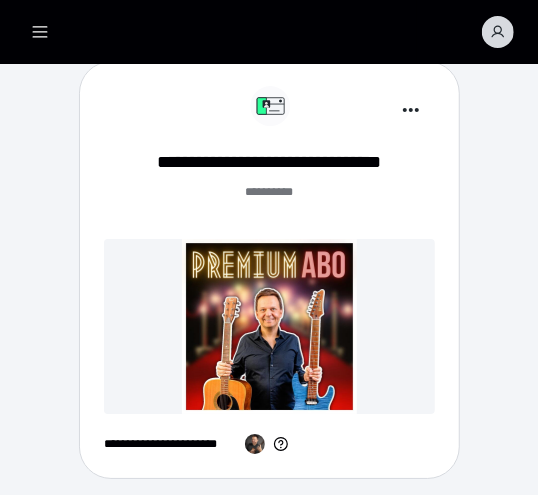 click at bounding box center [269, 326] 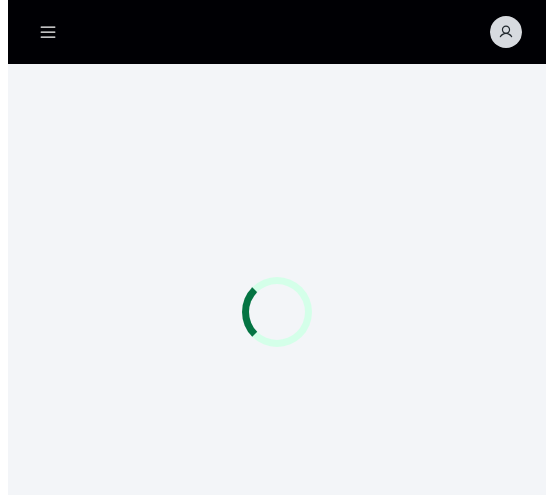 scroll, scrollTop: 0, scrollLeft: 0, axis: both 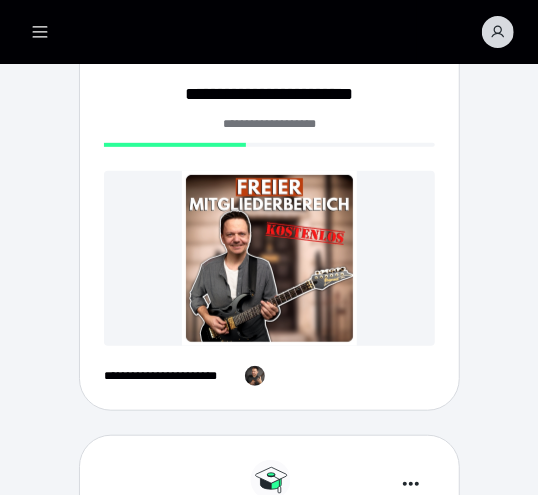 click at bounding box center [269, 258] 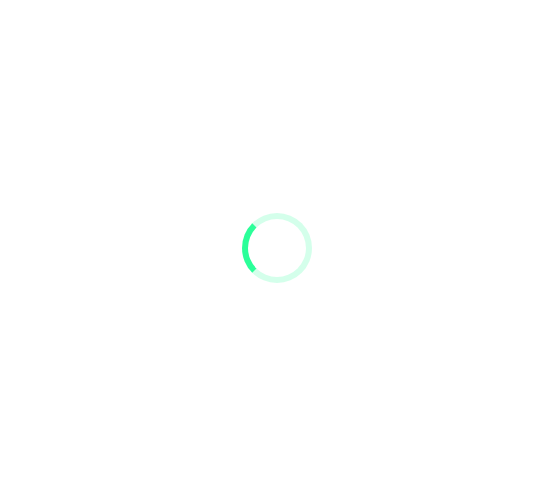 scroll, scrollTop: 0, scrollLeft: 0, axis: both 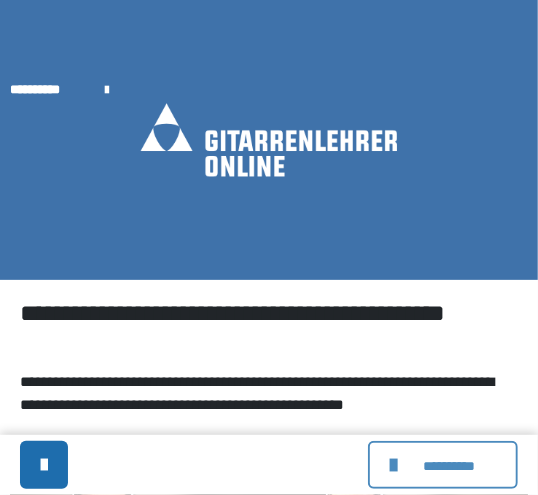click at bounding box center (396, 465) 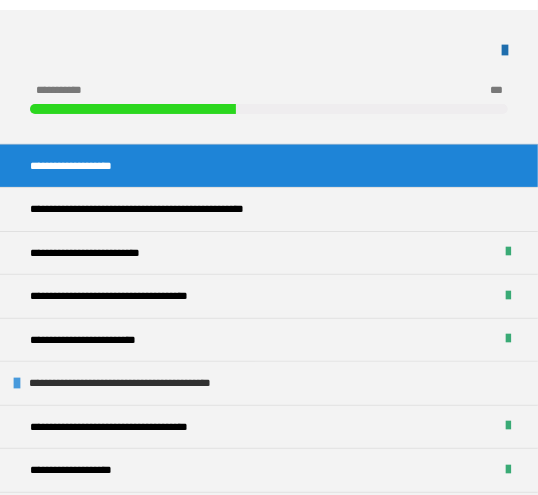 scroll, scrollTop: 600, scrollLeft: 0, axis: vertical 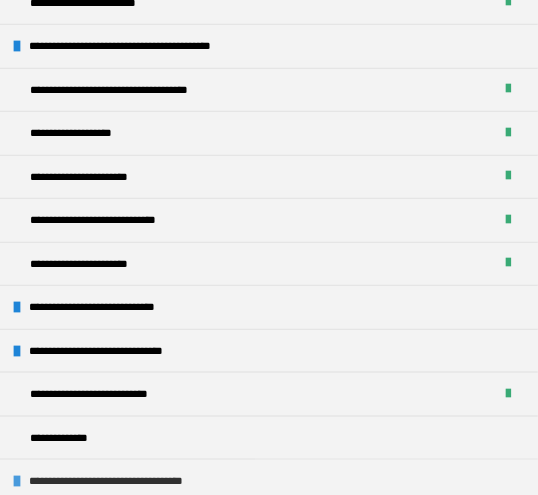 click at bounding box center (17, 481) 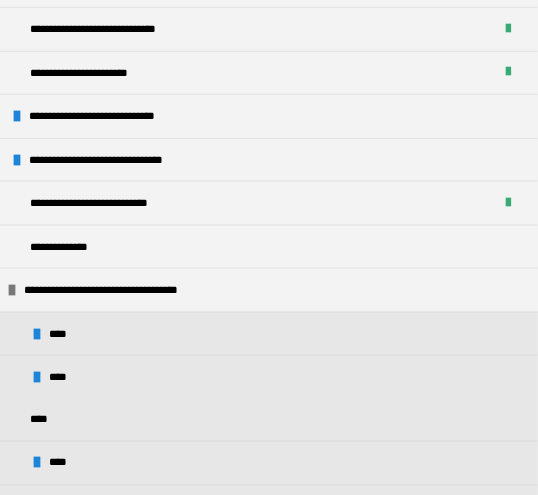 scroll, scrollTop: 637, scrollLeft: 0, axis: vertical 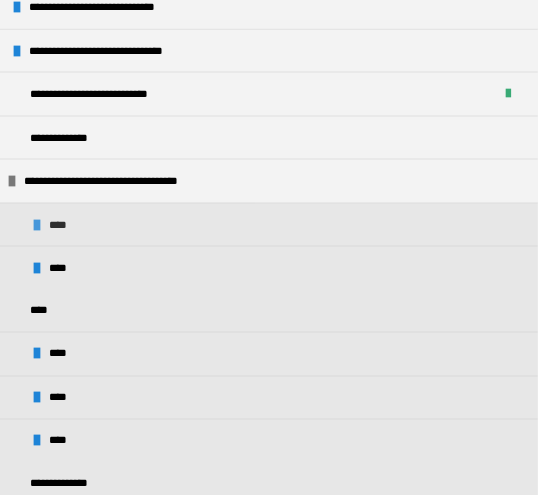 click on "****" at bounding box center [269, 225] 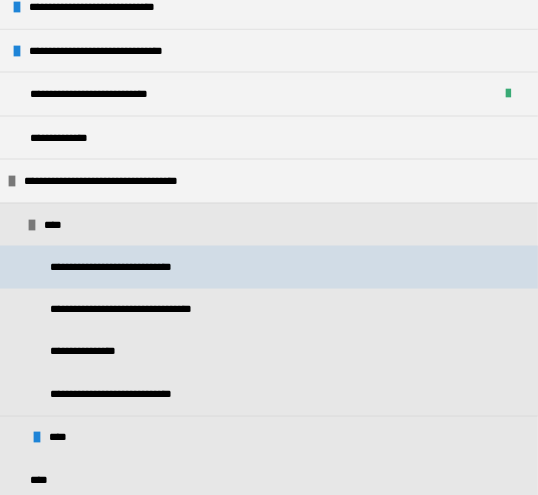 click on "**********" at bounding box center (135, 267) 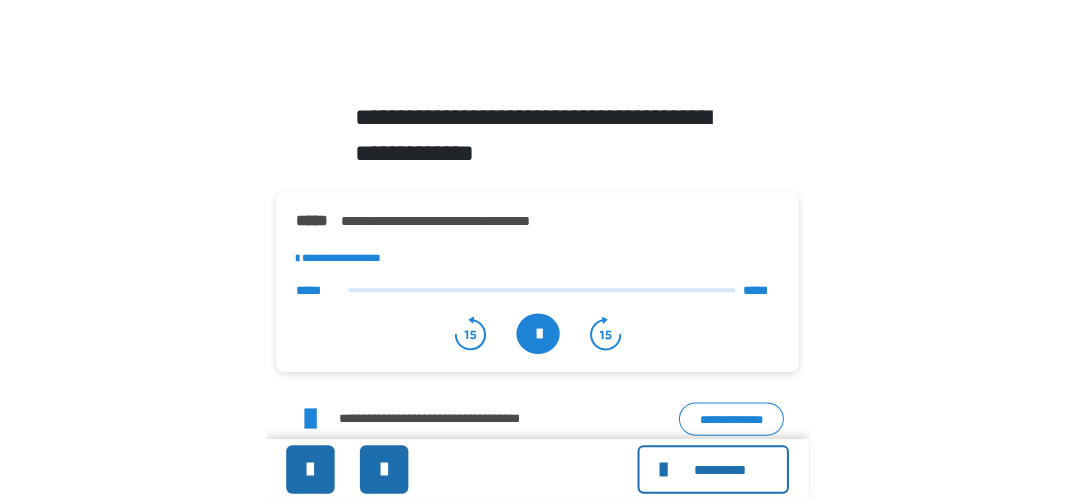 scroll, scrollTop: 681, scrollLeft: 0, axis: vertical 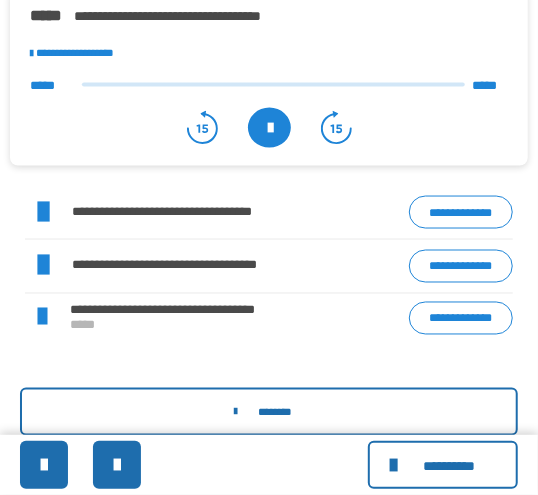 click on "**********" at bounding box center (461, 266) 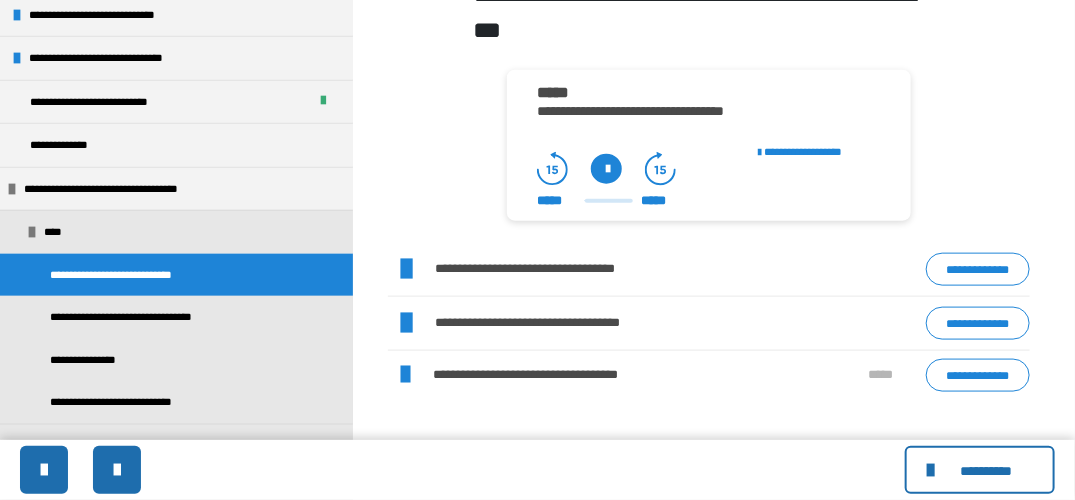 click on "**********" at bounding box center [978, 375] 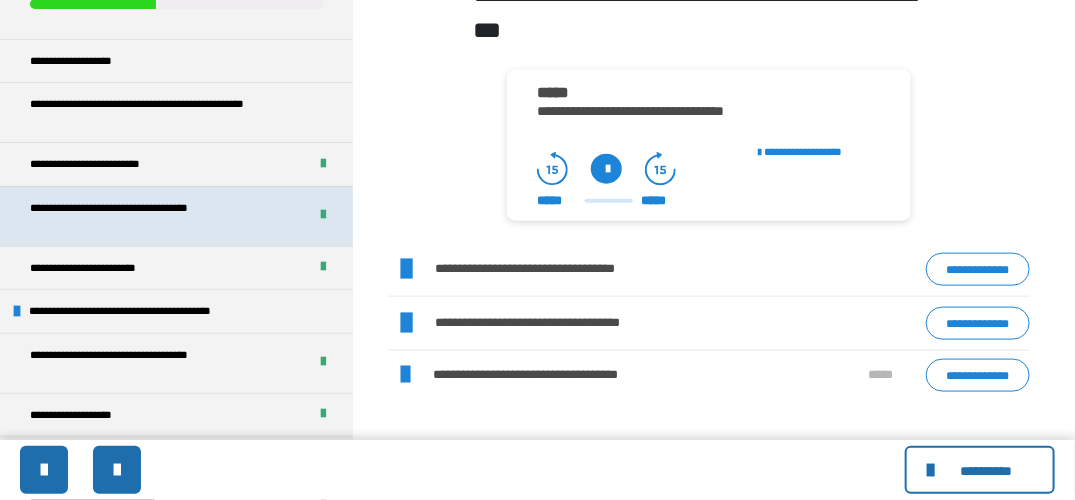 scroll, scrollTop: 37, scrollLeft: 0, axis: vertical 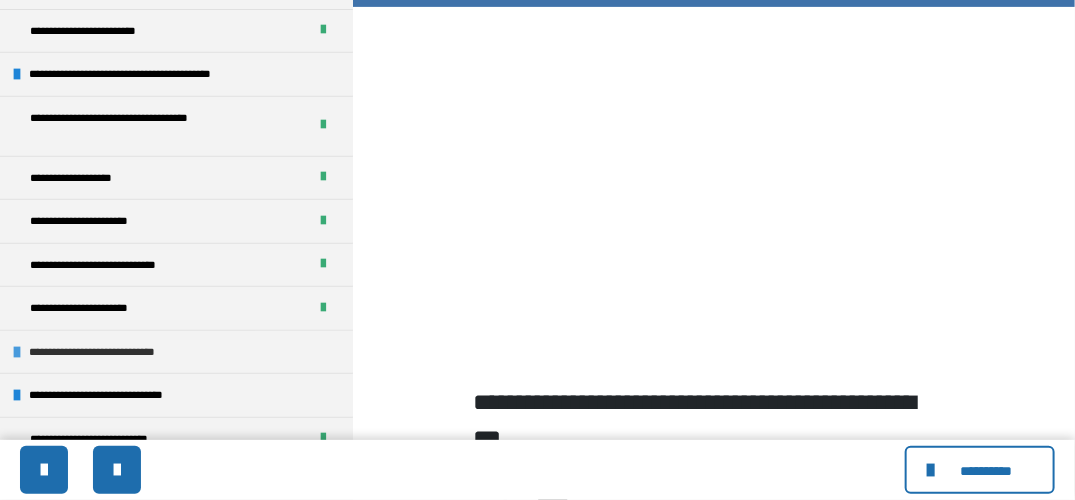 click at bounding box center (17, 352) 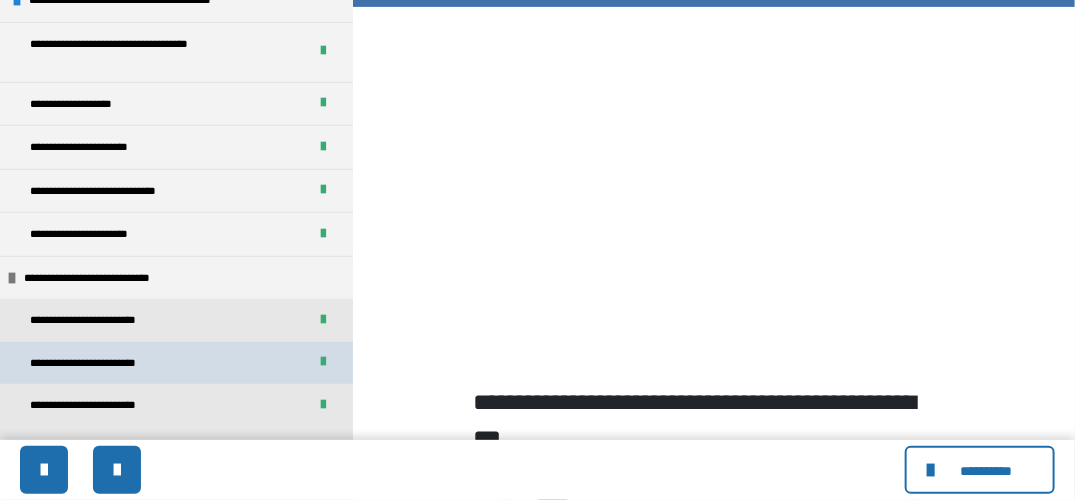 scroll, scrollTop: 400, scrollLeft: 0, axis: vertical 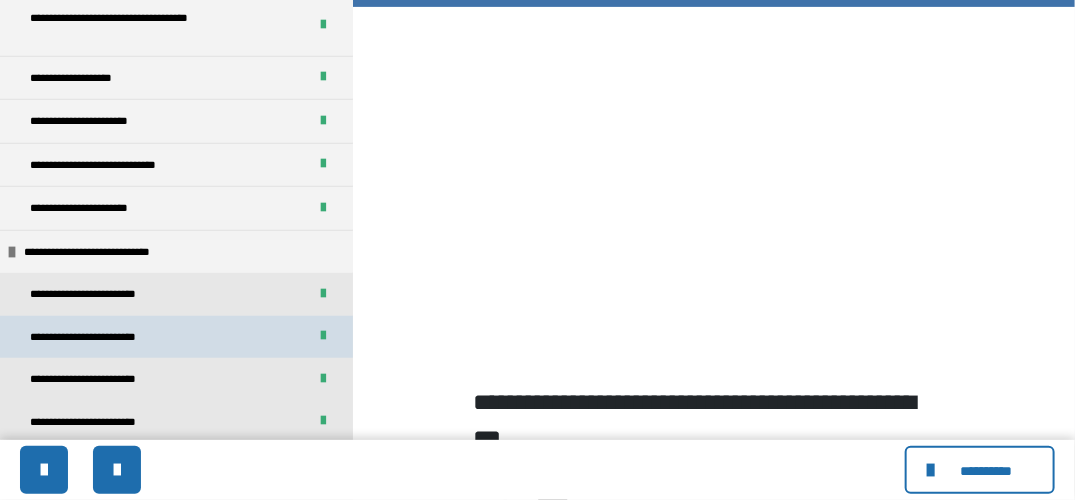 click on "**********" at bounding box center [105, 337] 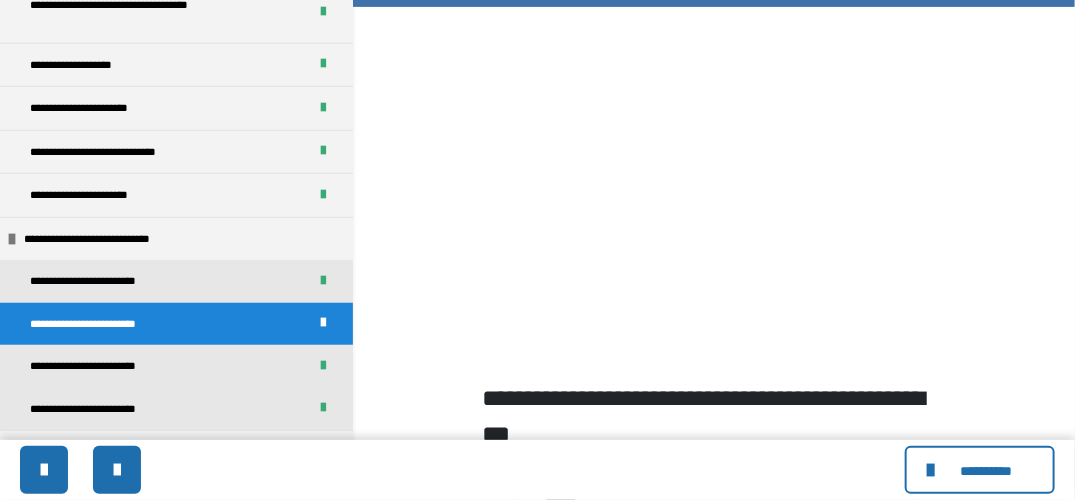 scroll, scrollTop: 0, scrollLeft: 0, axis: both 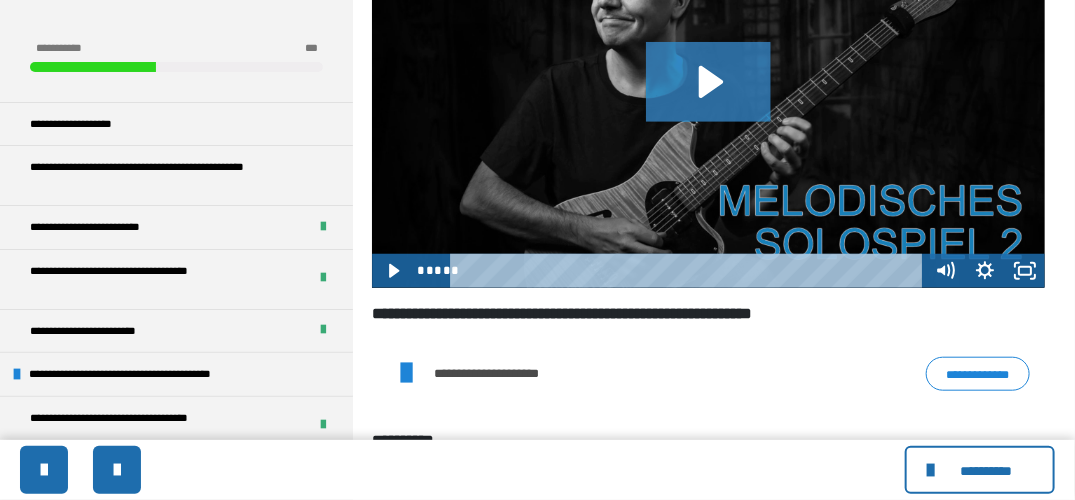 click 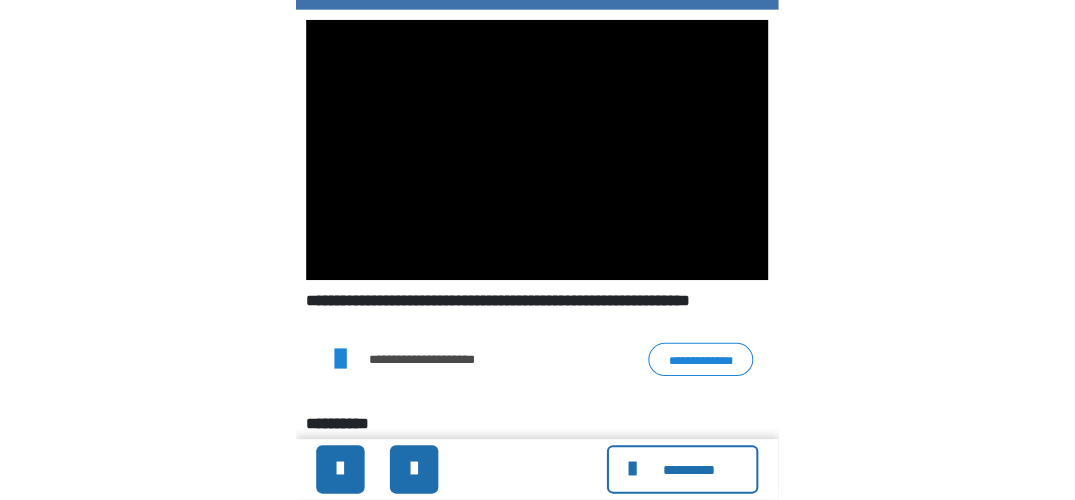 scroll, scrollTop: 182, scrollLeft: 0, axis: vertical 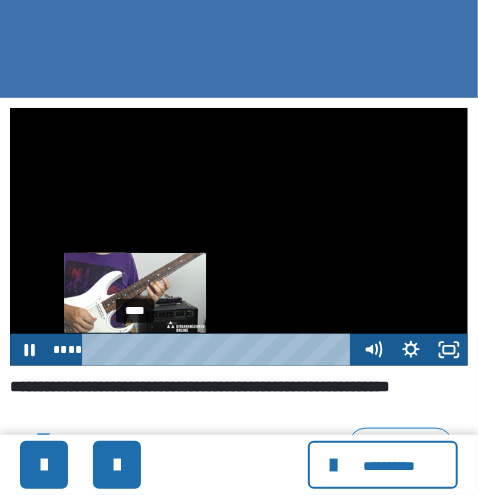 click on "****" at bounding box center [221, 350] 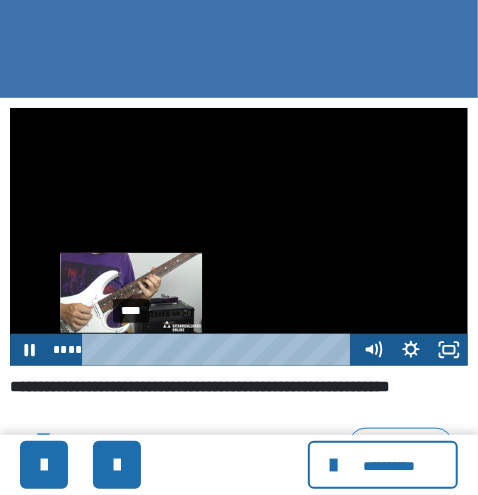 click at bounding box center (136, 349) 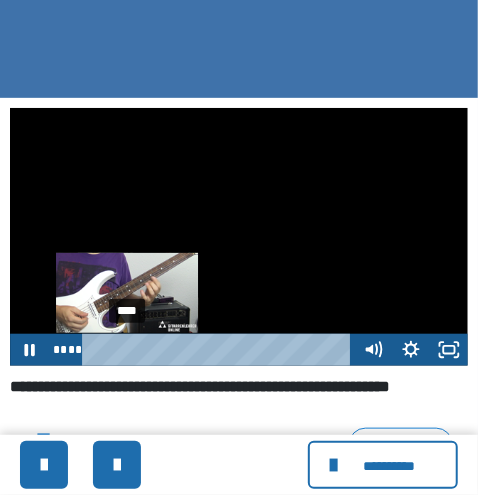 click at bounding box center (132, 349) 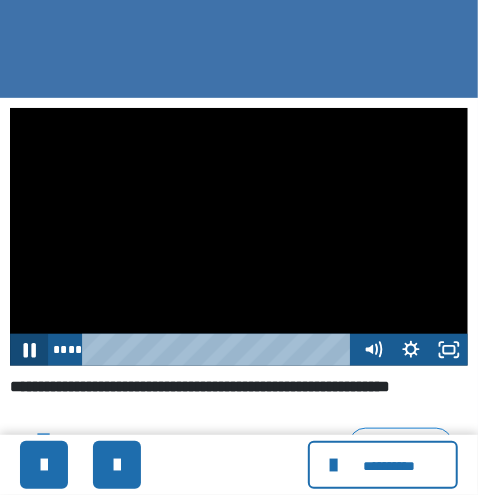 click 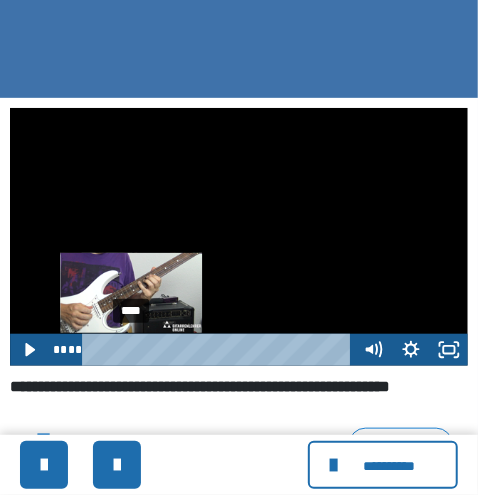 click on "****" at bounding box center (221, 350) 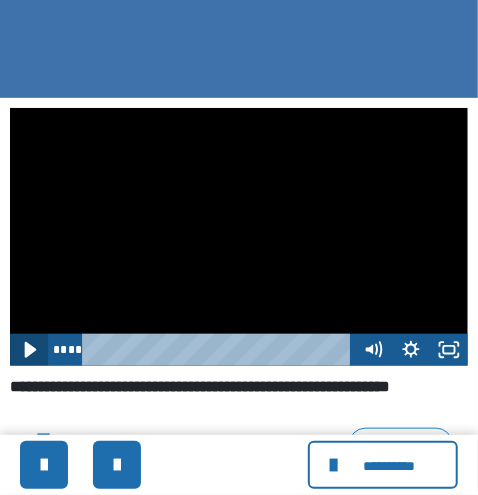 click 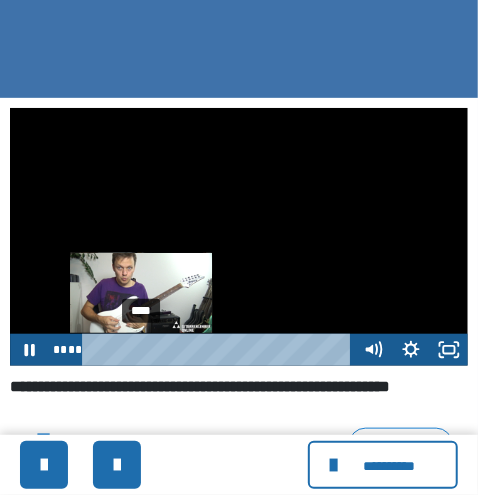 click at bounding box center [145, 349] 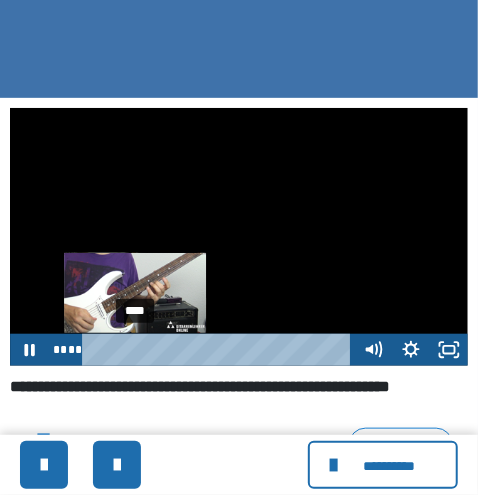click on "****" at bounding box center (221, 350) 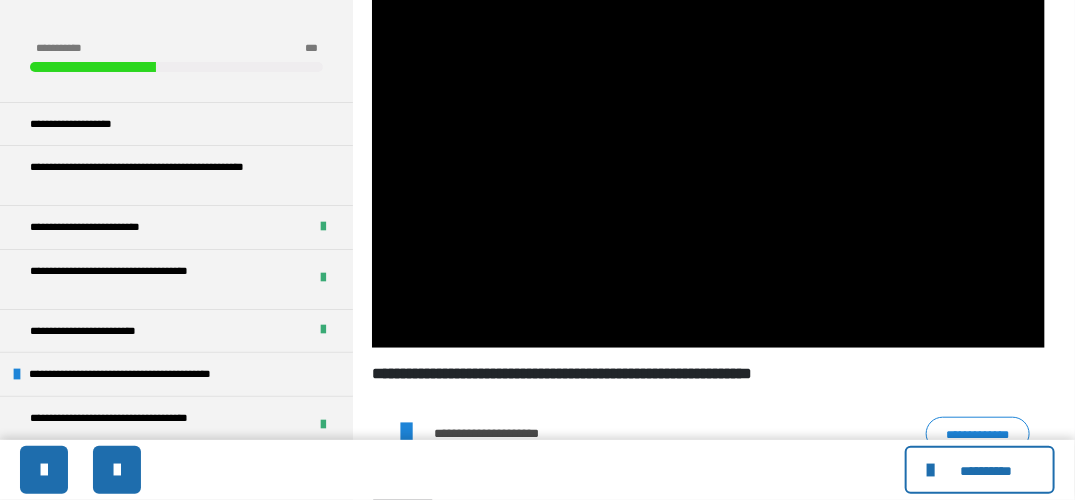 scroll, scrollTop: 482, scrollLeft: 0, axis: vertical 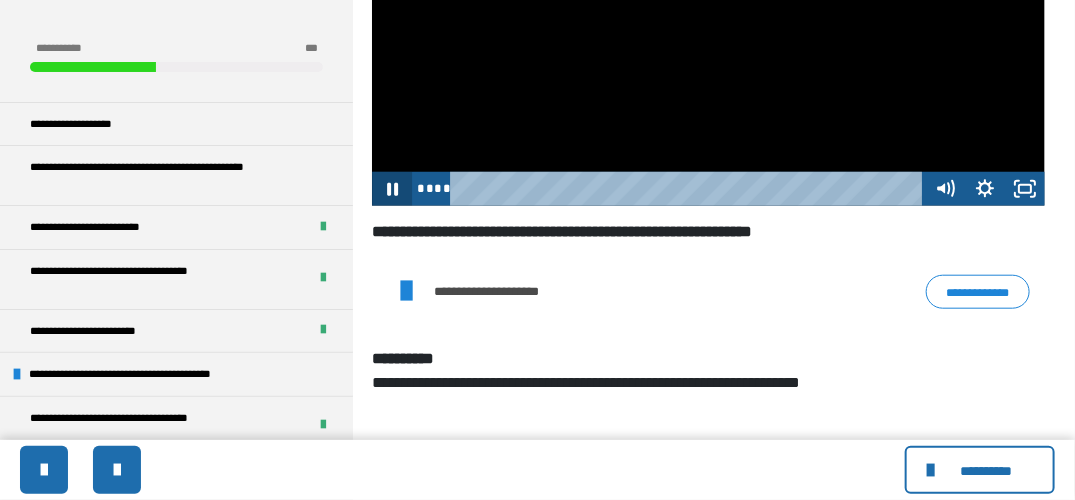 click 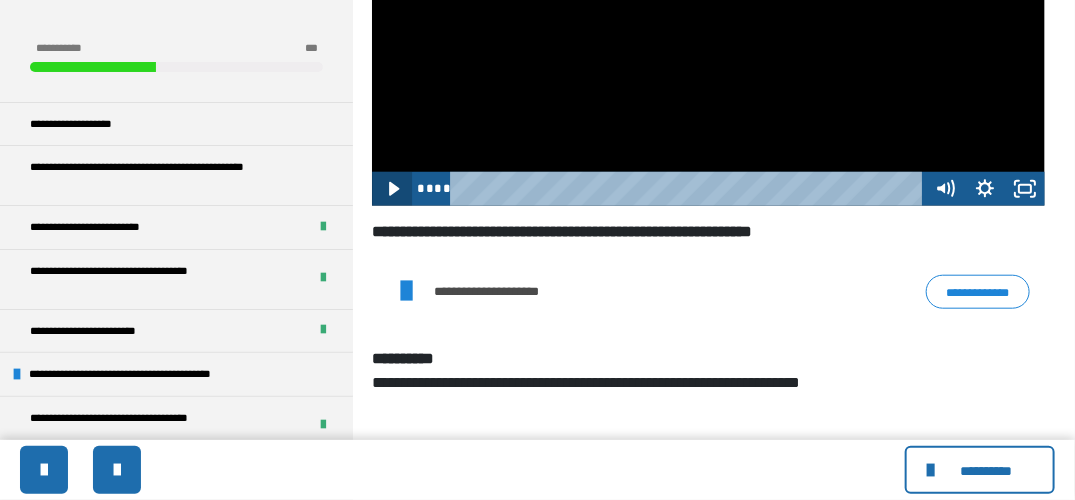 click 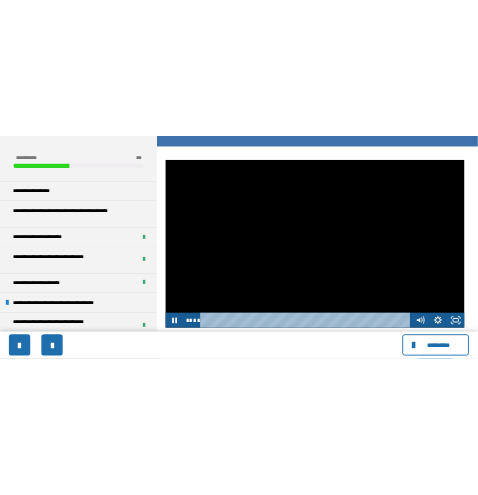 scroll, scrollTop: 282, scrollLeft: 0, axis: vertical 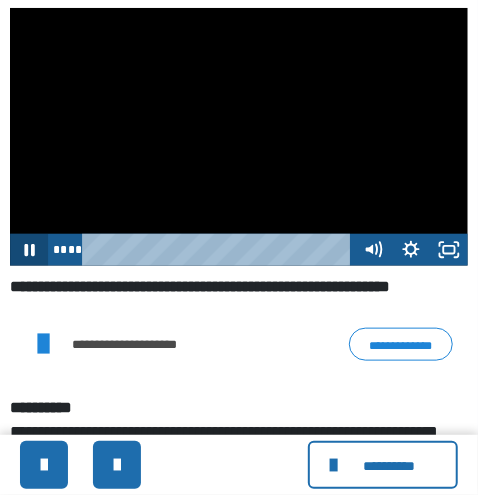click 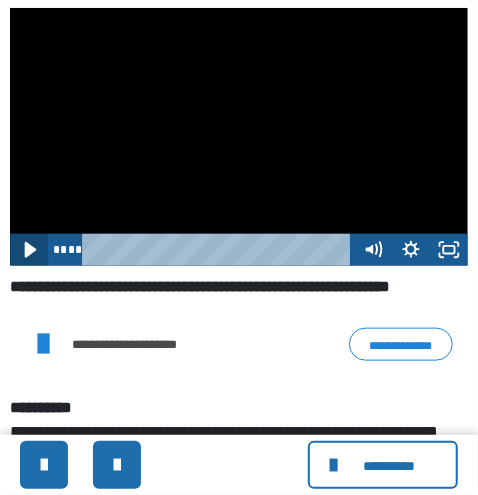 click 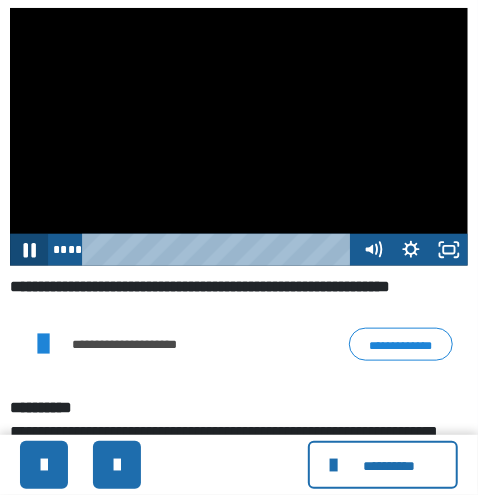 click 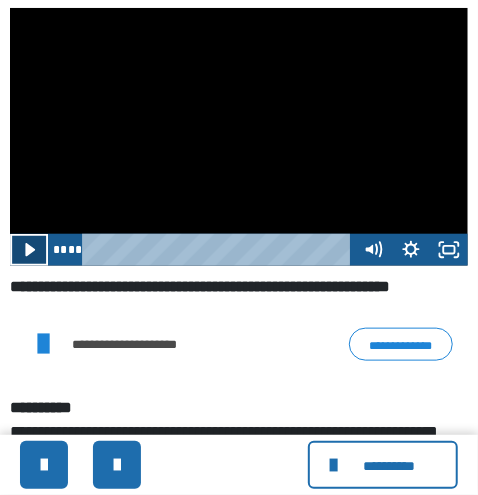 click 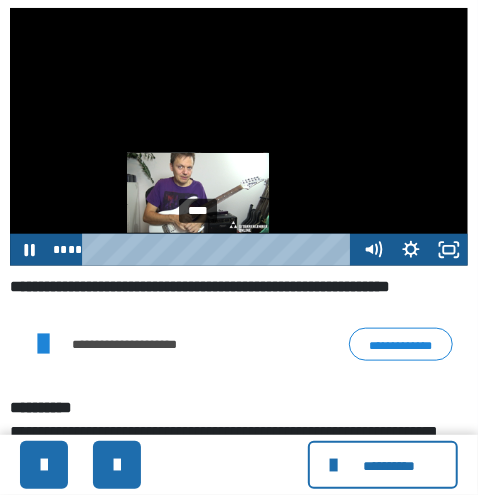 click on "****" at bounding box center (221, 250) 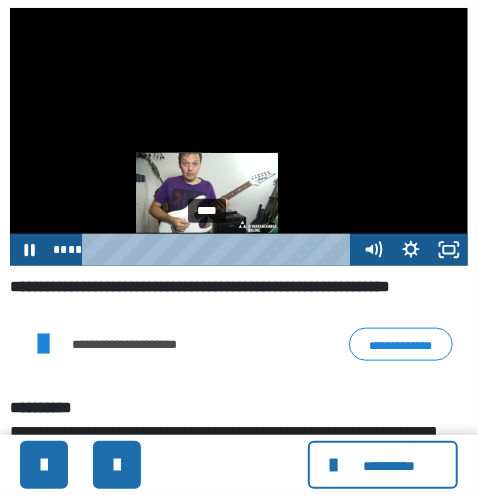 click on "****" at bounding box center [221, 250] 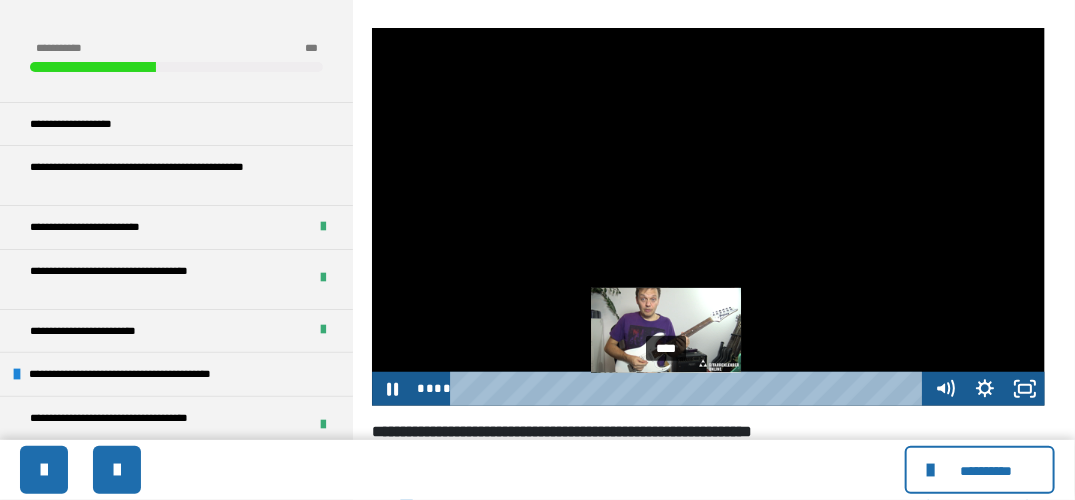 click on "****" at bounding box center [690, 389] 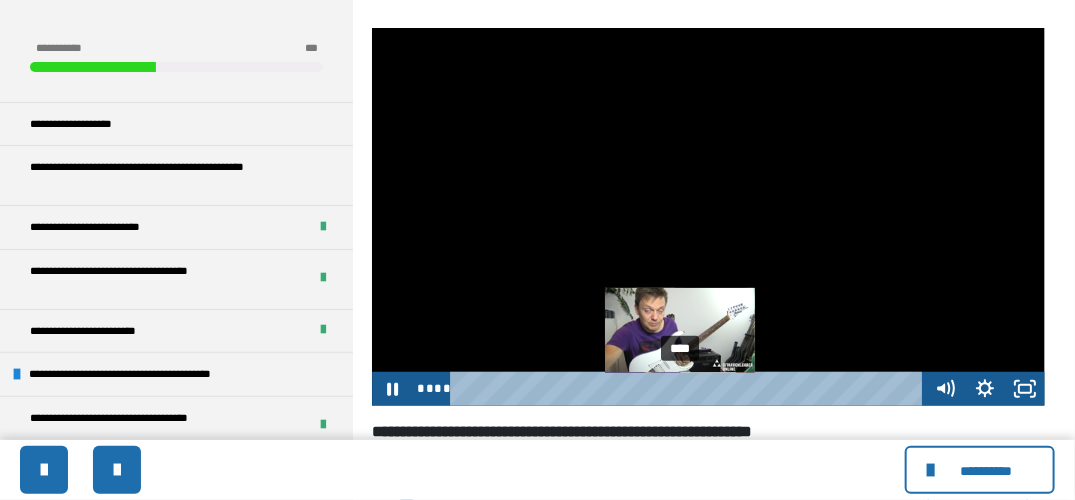 click on "****" at bounding box center (690, 389) 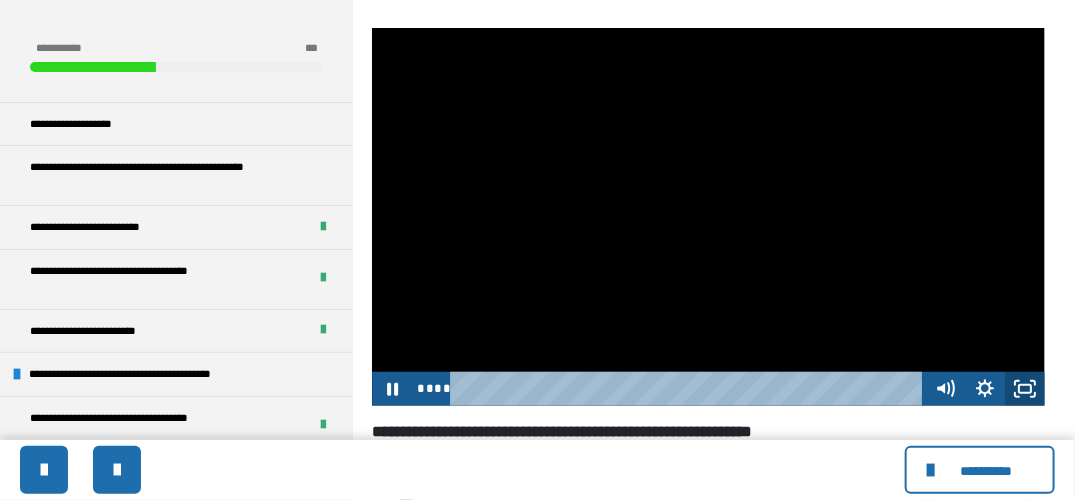 click 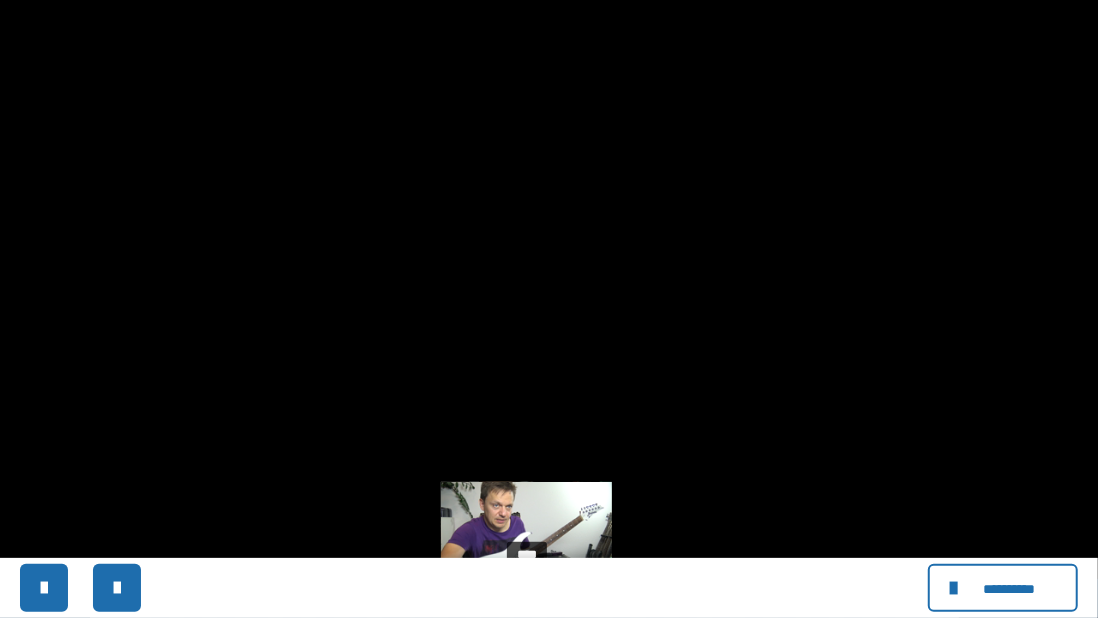 click on "****" at bounding box center [528, 598] 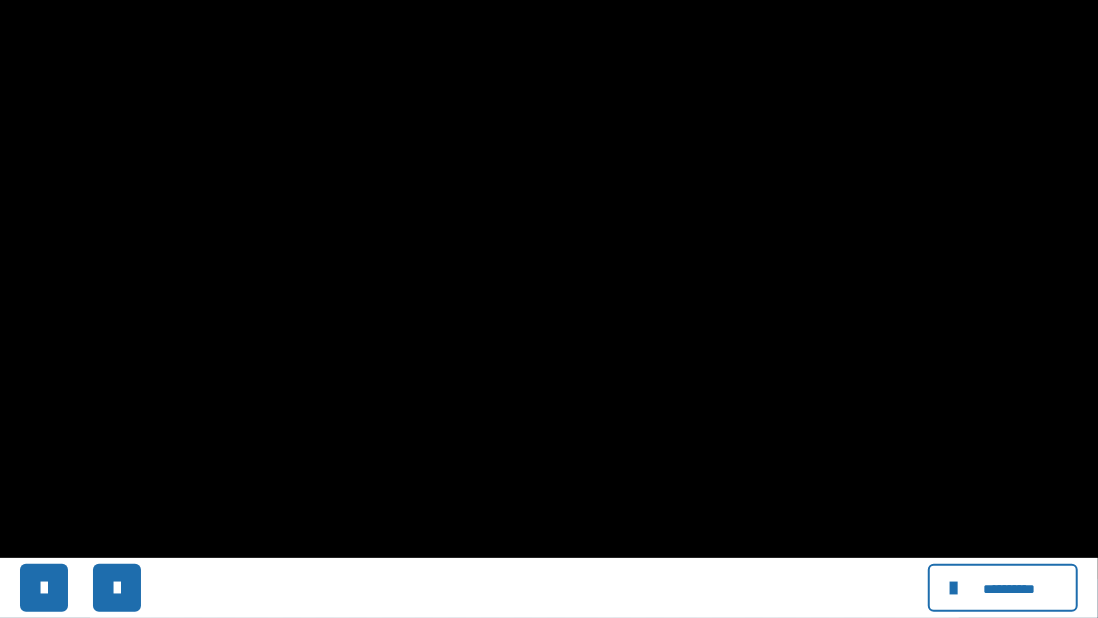 click 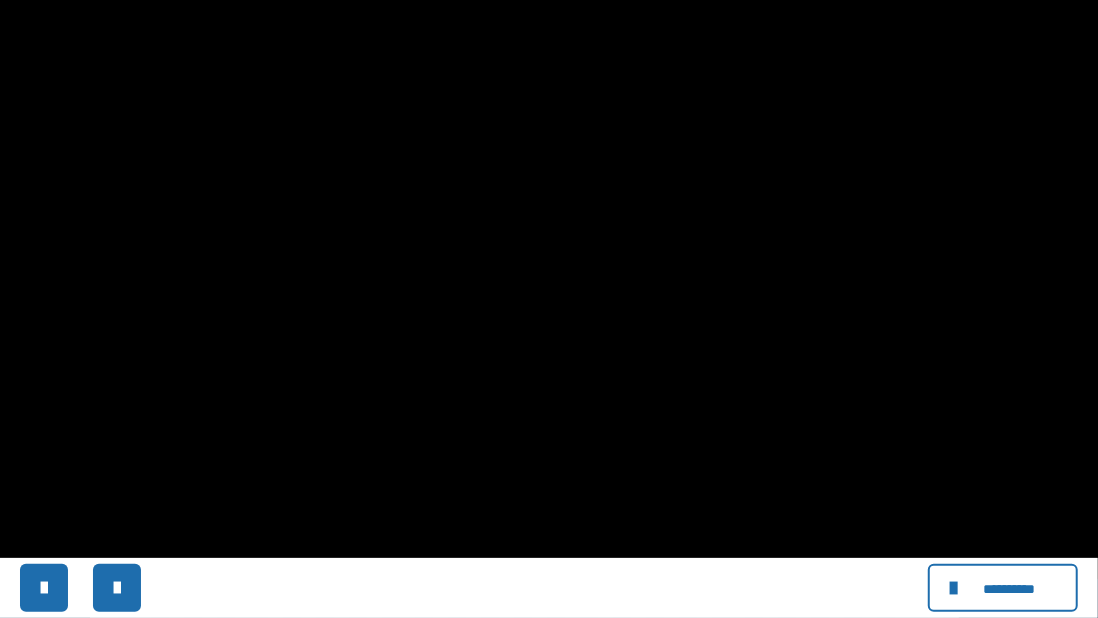click 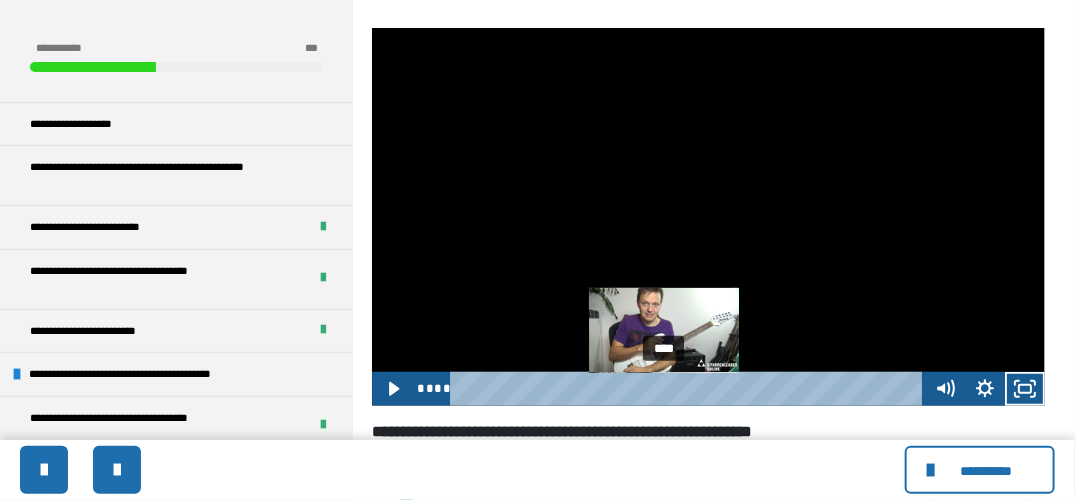 click on "****" at bounding box center [690, 389] 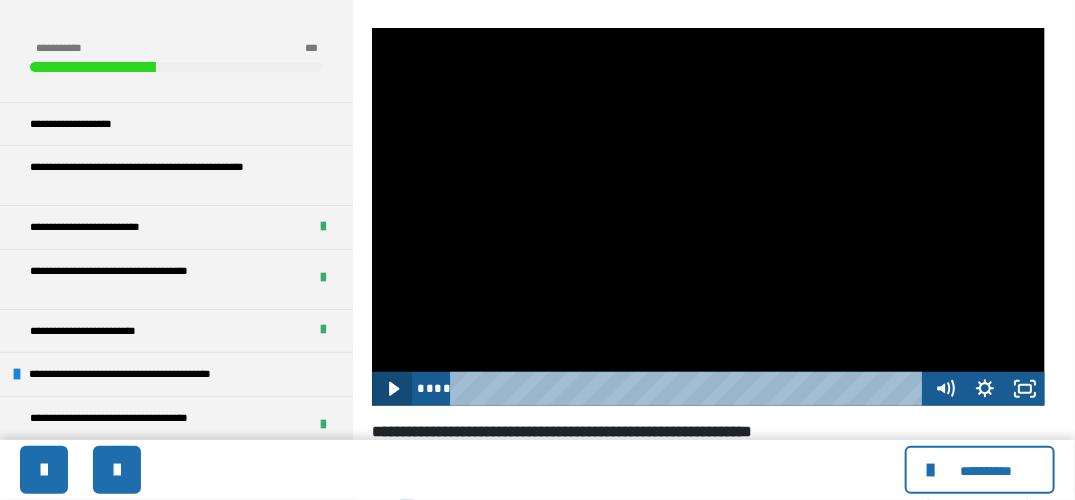 click 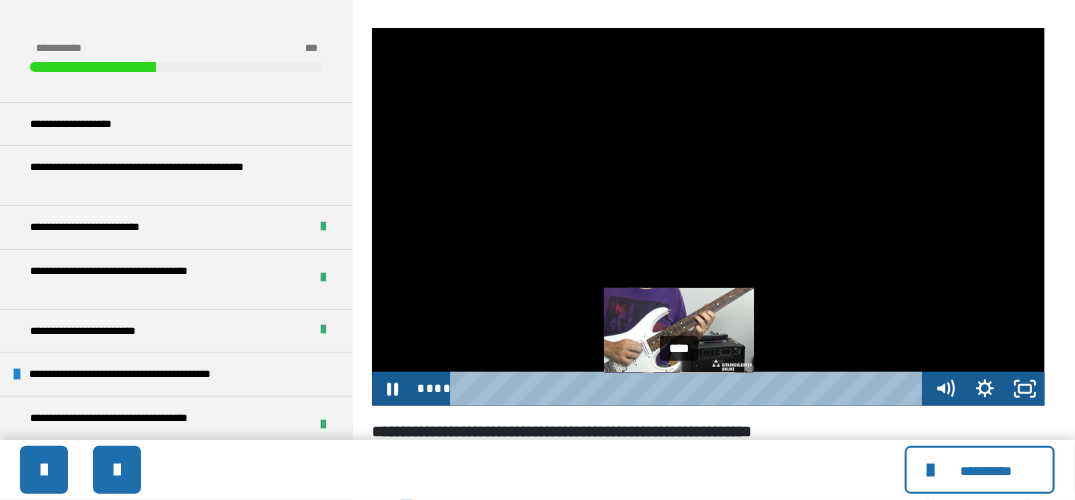 click on "****" at bounding box center [690, 389] 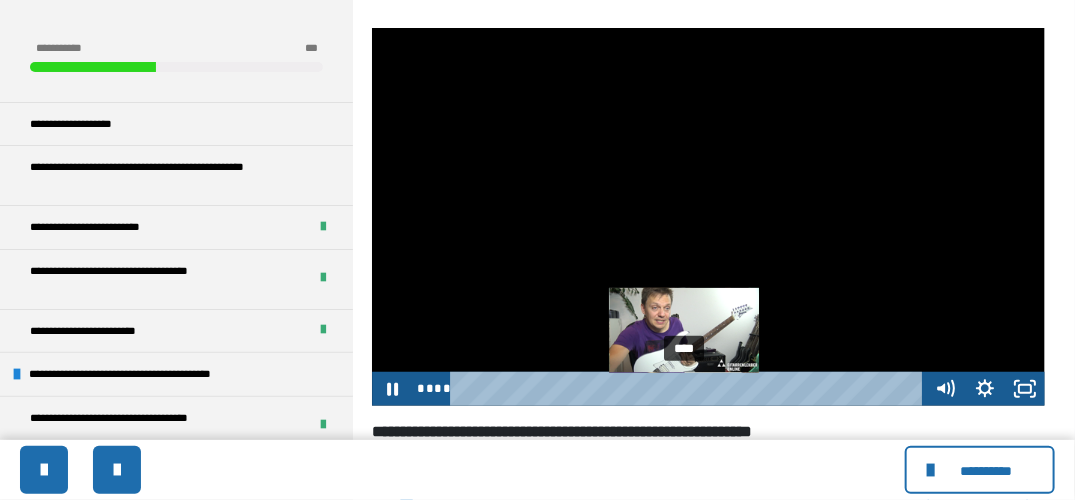 click on "****" at bounding box center (690, 389) 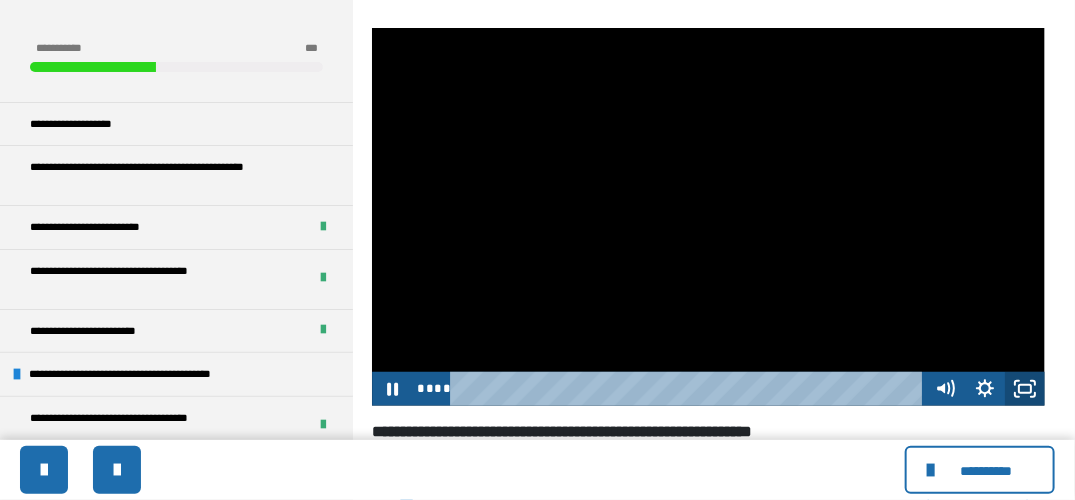 click 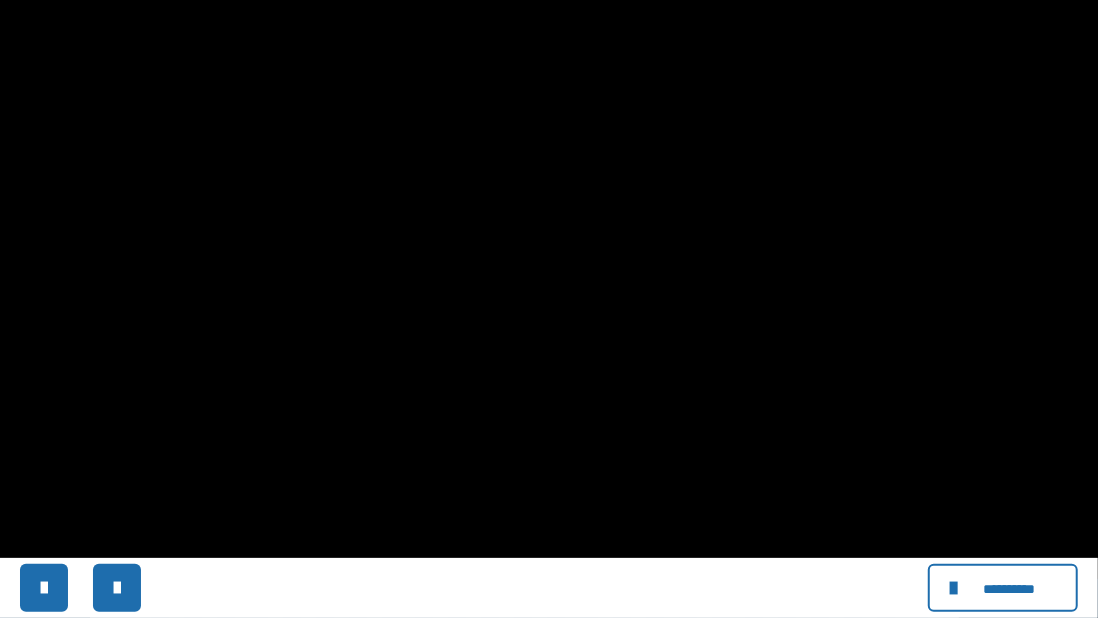 click 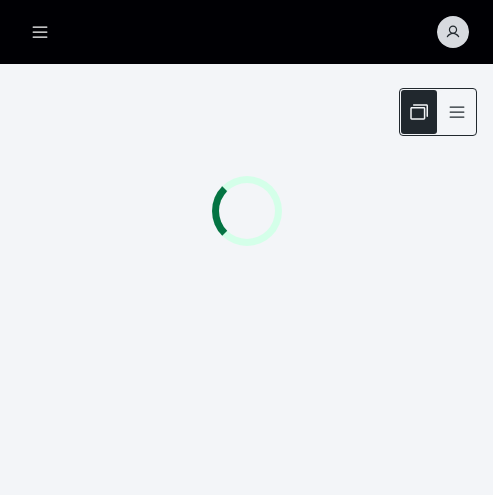 scroll, scrollTop: 0, scrollLeft: 0, axis: both 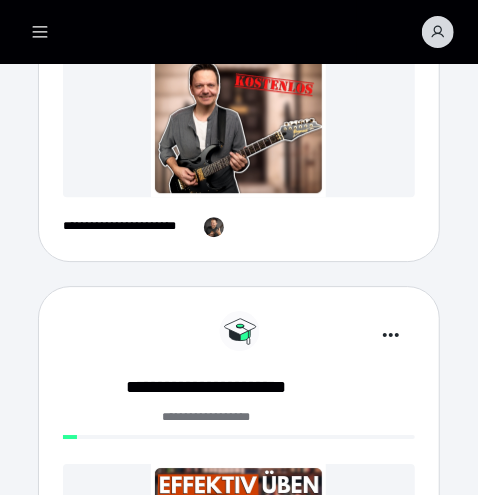 click at bounding box center [238, 109] 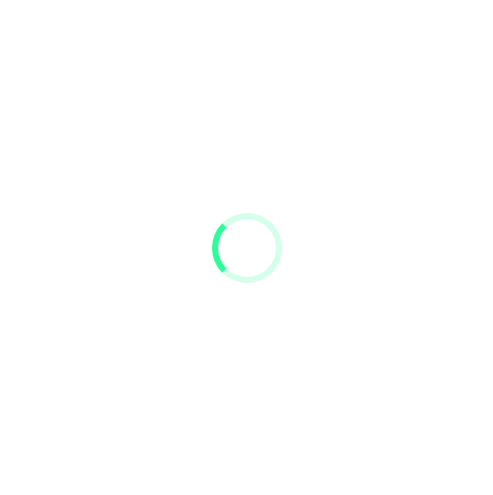 scroll, scrollTop: 0, scrollLeft: 0, axis: both 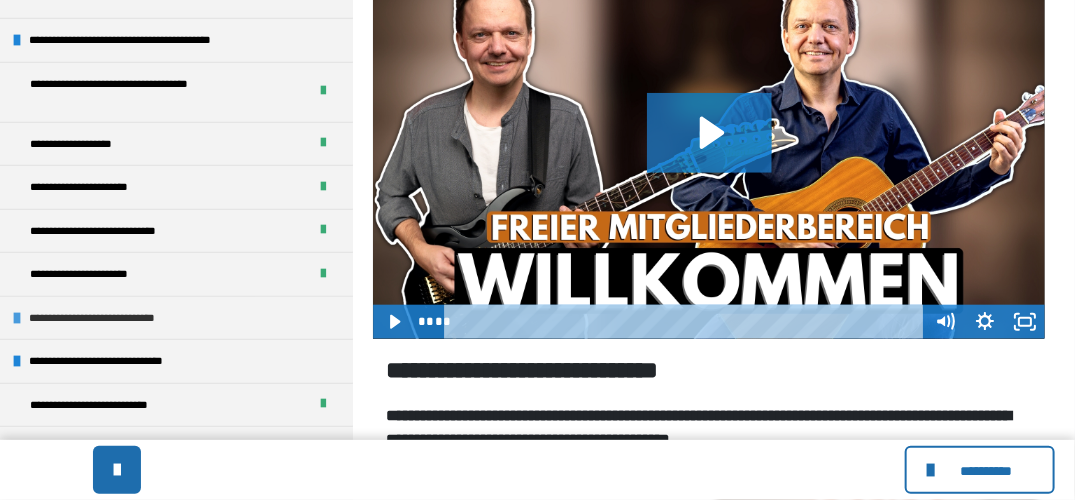 click at bounding box center (17, 318) 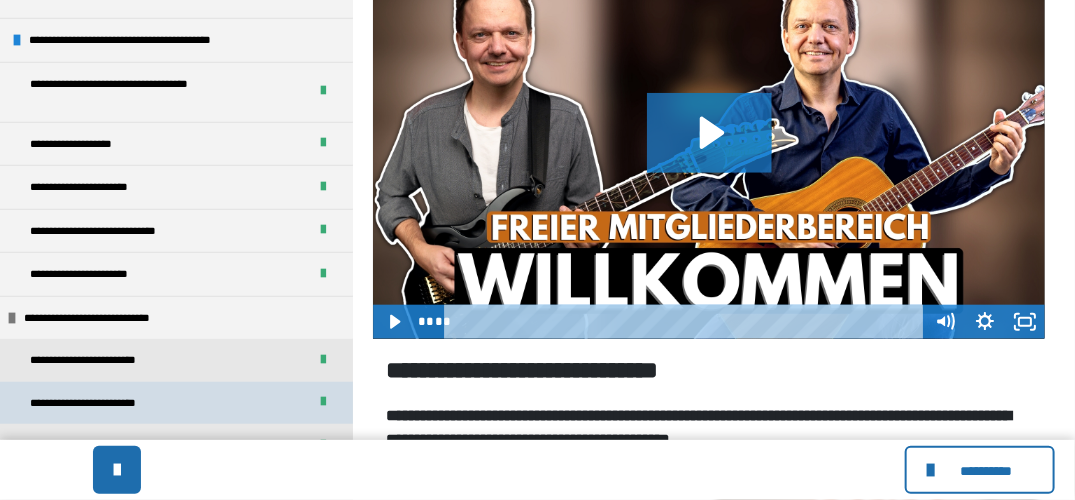 click on "**********" at bounding box center [105, 403] 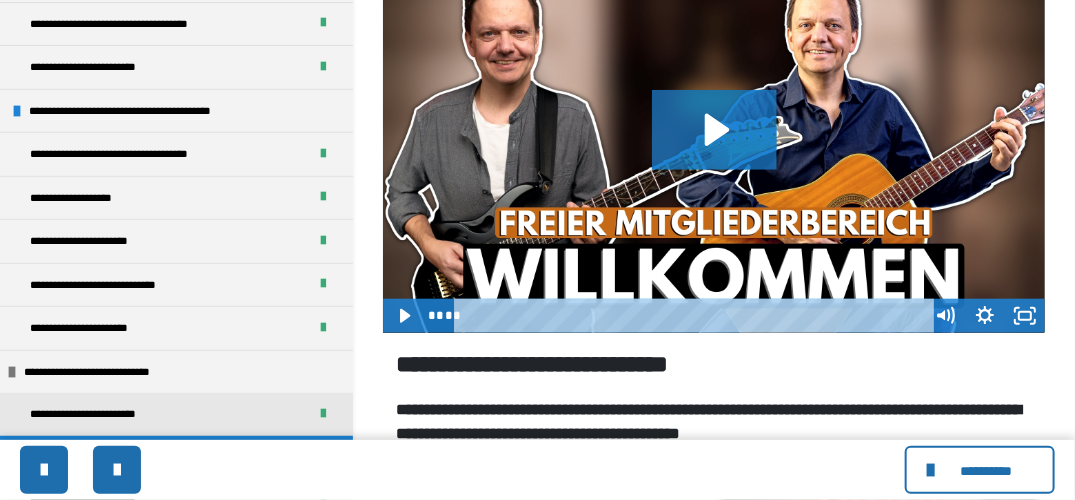 scroll, scrollTop: 0, scrollLeft: 0, axis: both 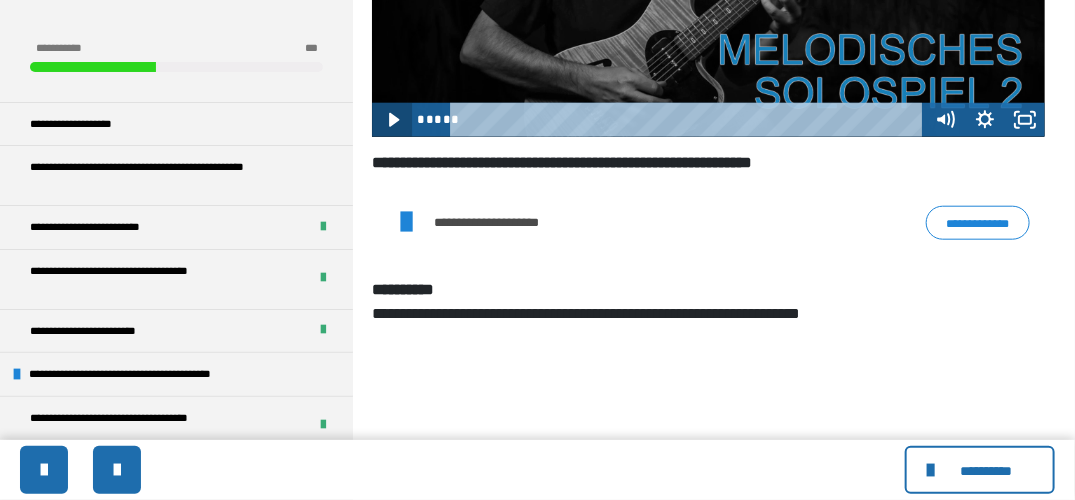 click 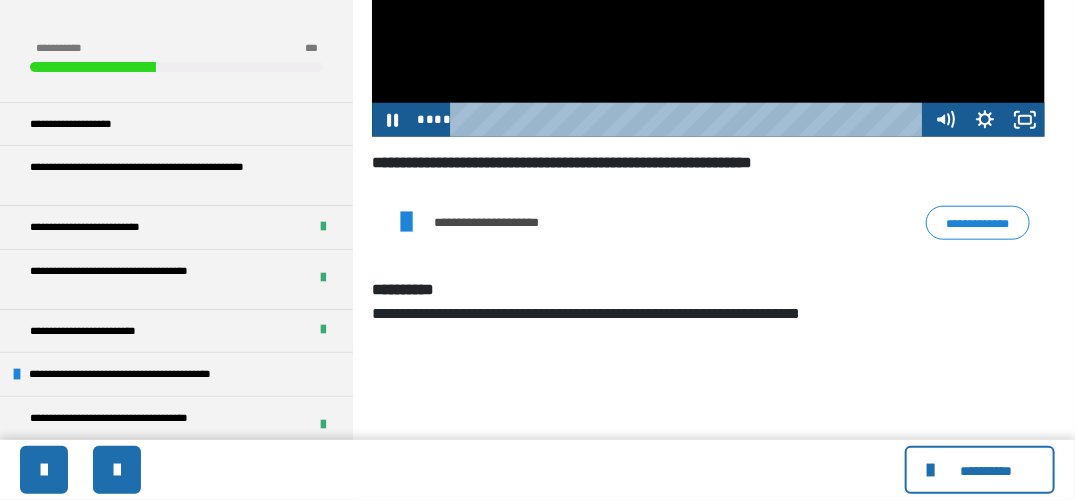 click at bounding box center [690, 120] 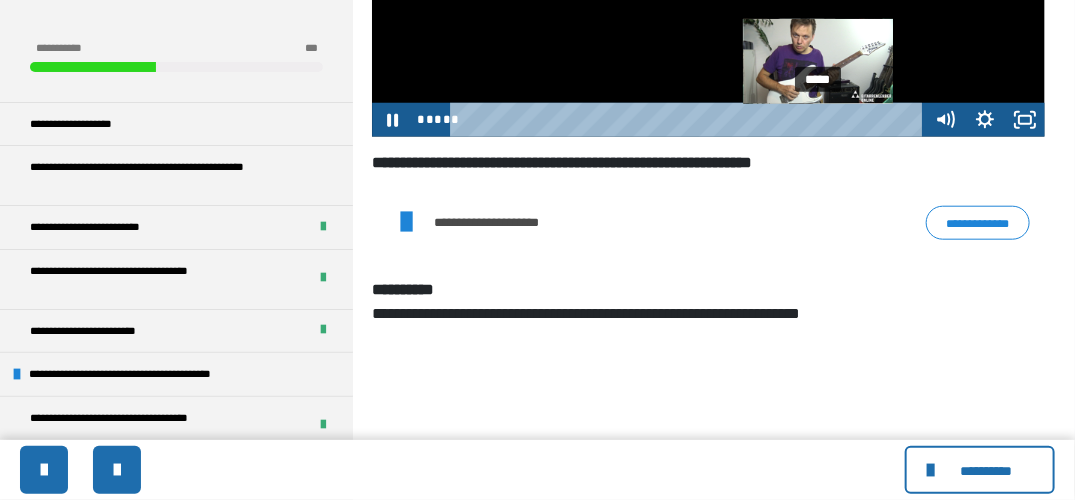 click on "*****" at bounding box center (690, 120) 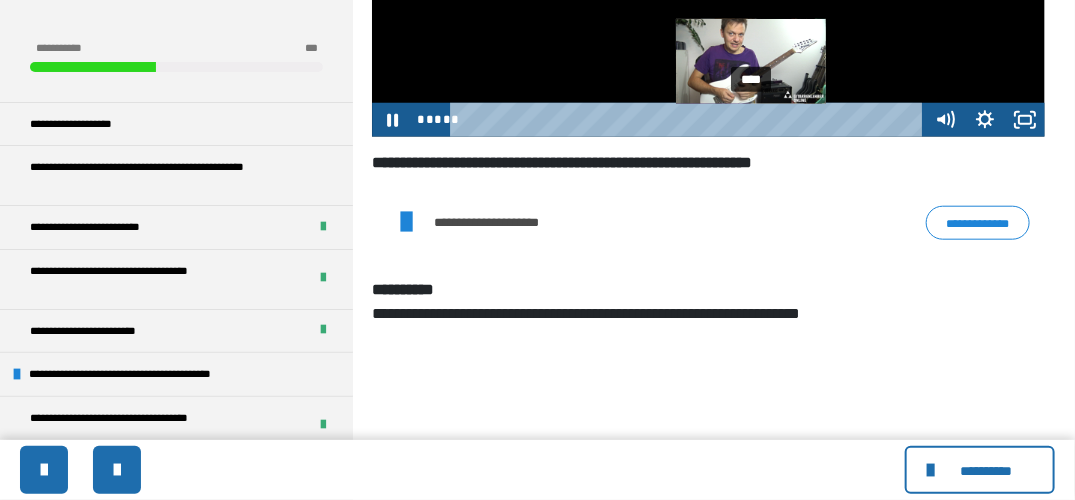 click on "****" at bounding box center (690, 120) 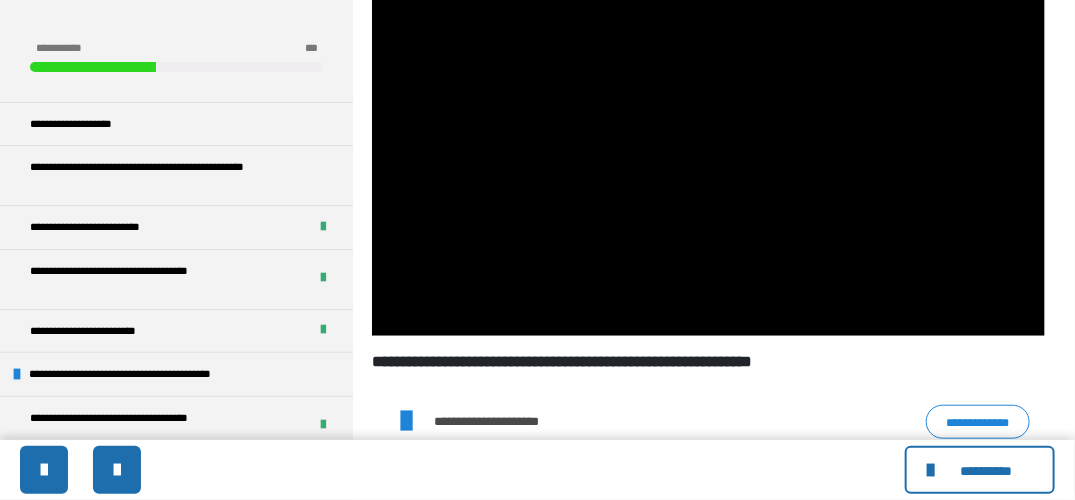 scroll, scrollTop: 351, scrollLeft: 0, axis: vertical 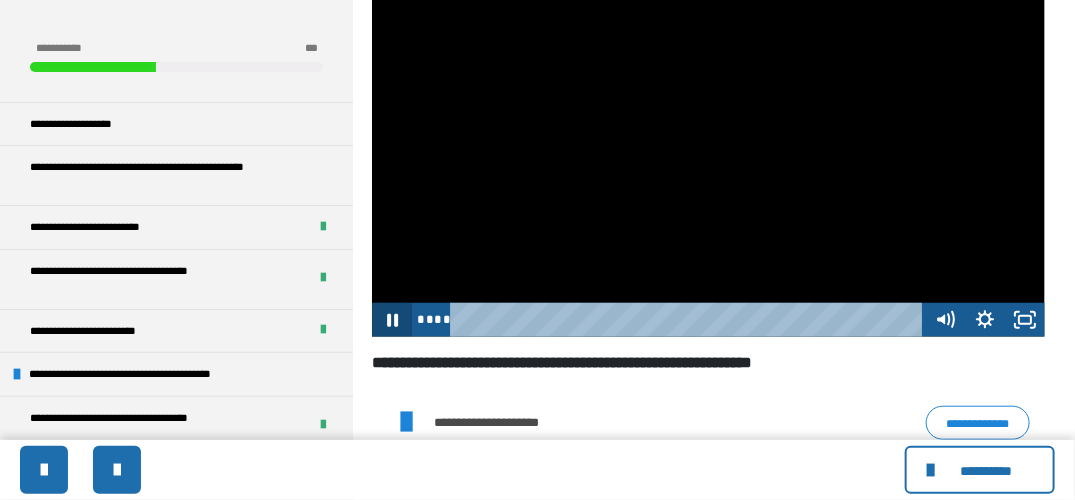 click 